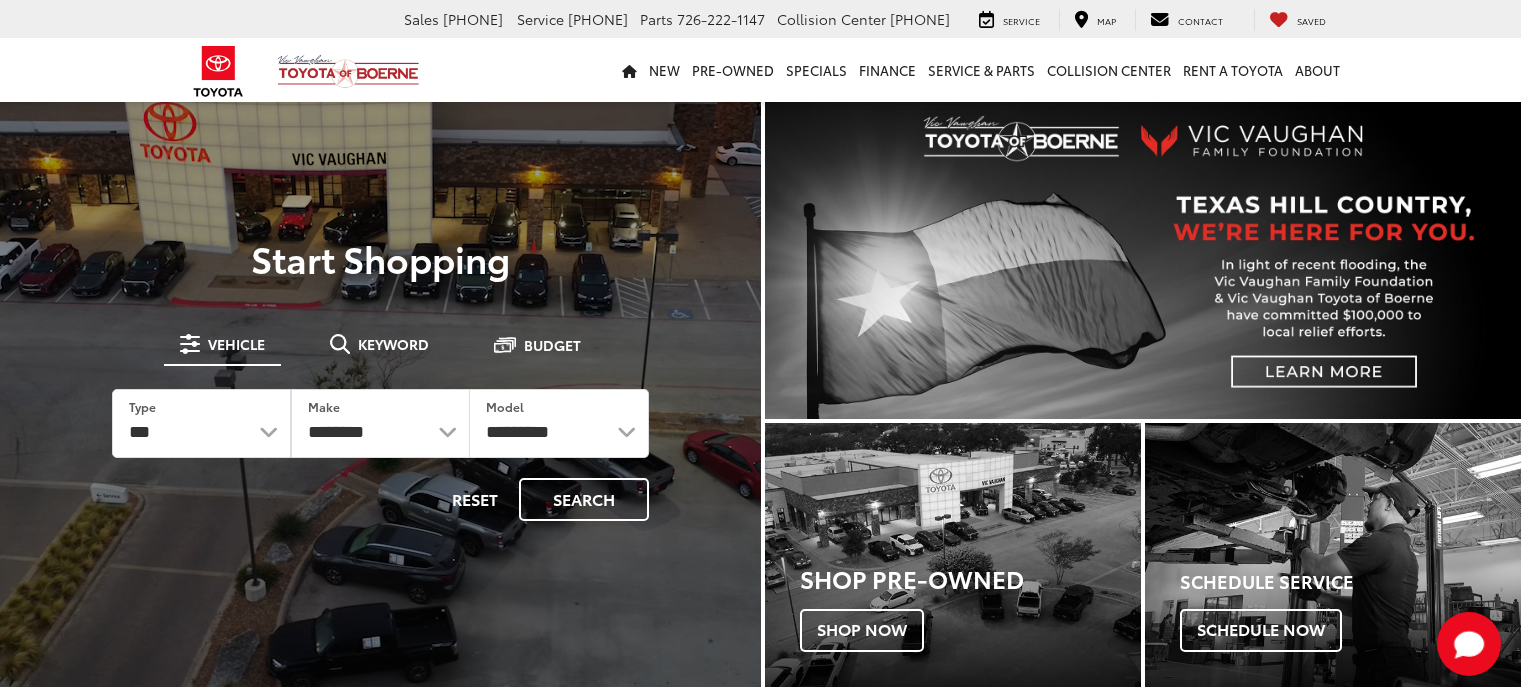 scroll, scrollTop: 0, scrollLeft: 0, axis: both 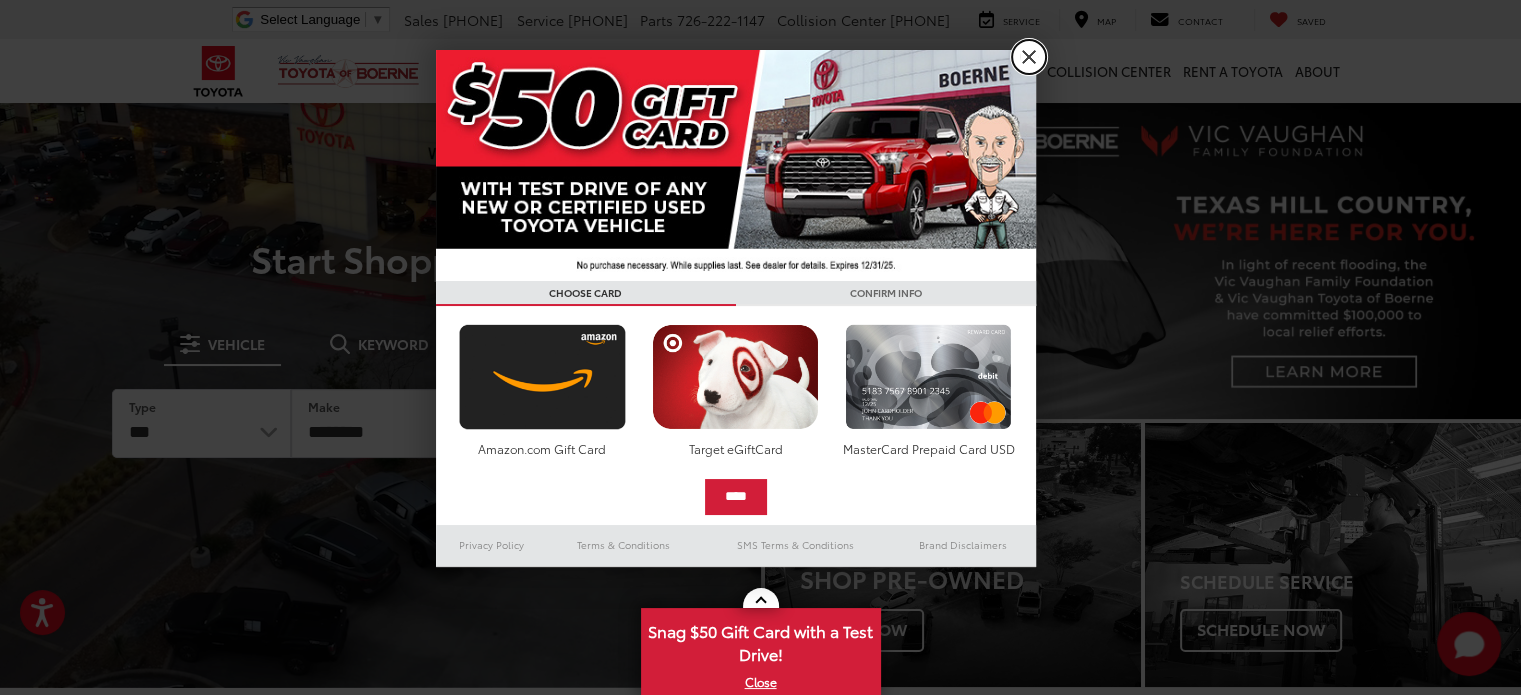 click on "X" at bounding box center (1029, 57) 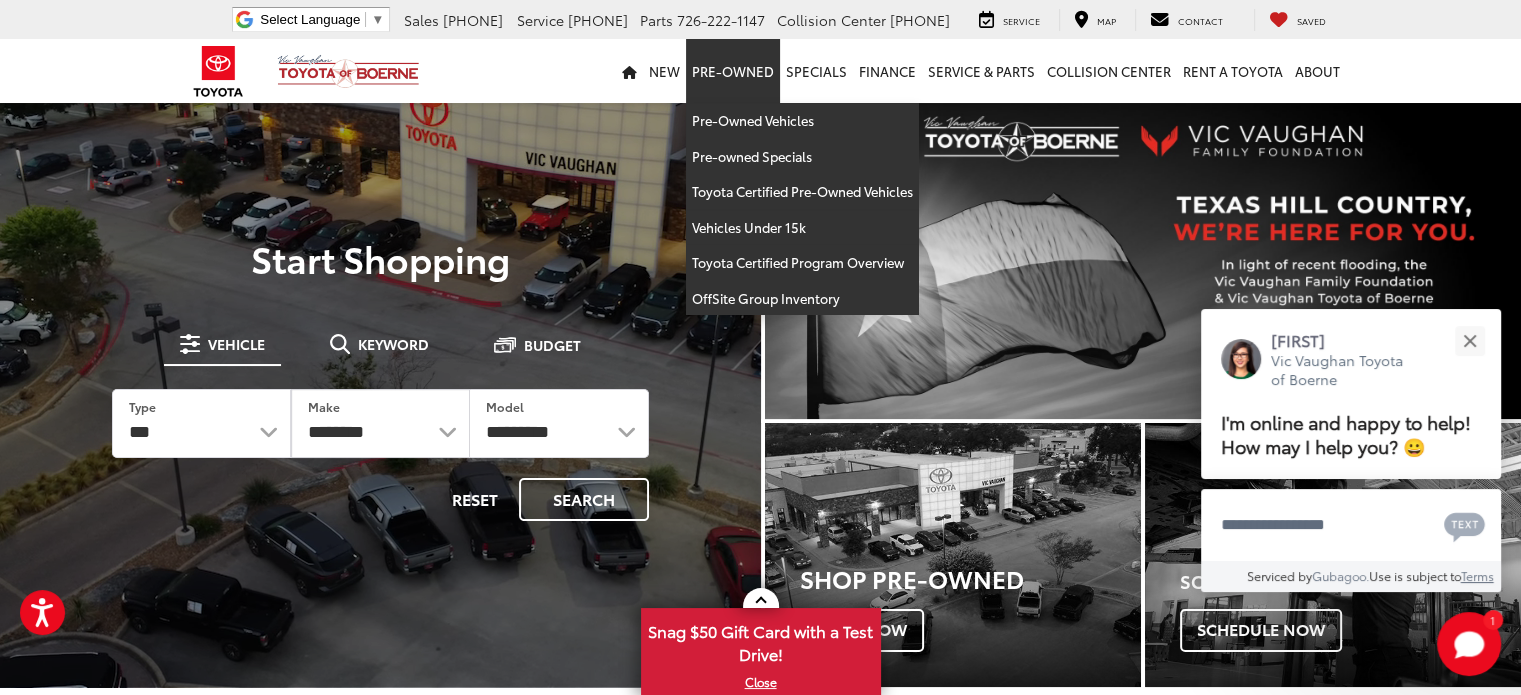 click on "Pre-Owned" at bounding box center (733, 71) 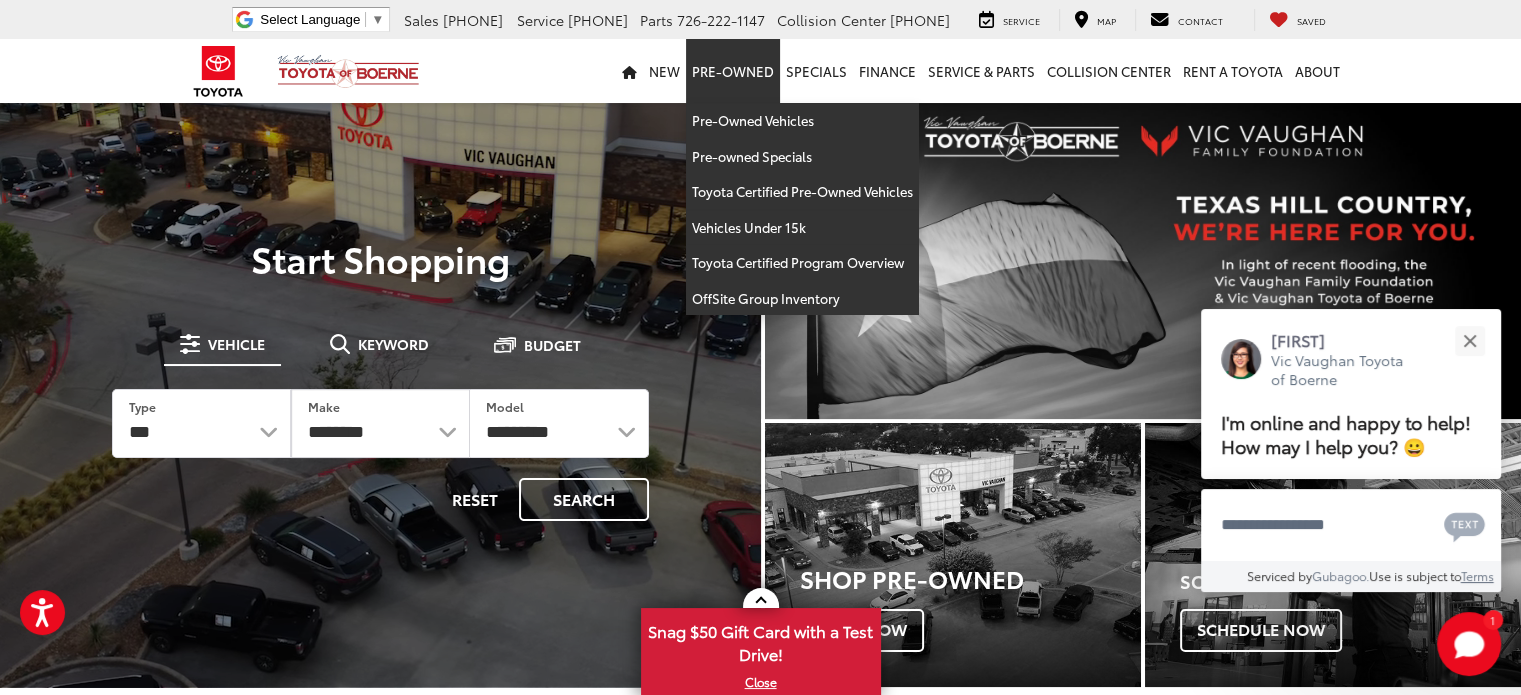click on "Pre-Owned" at bounding box center (733, 71) 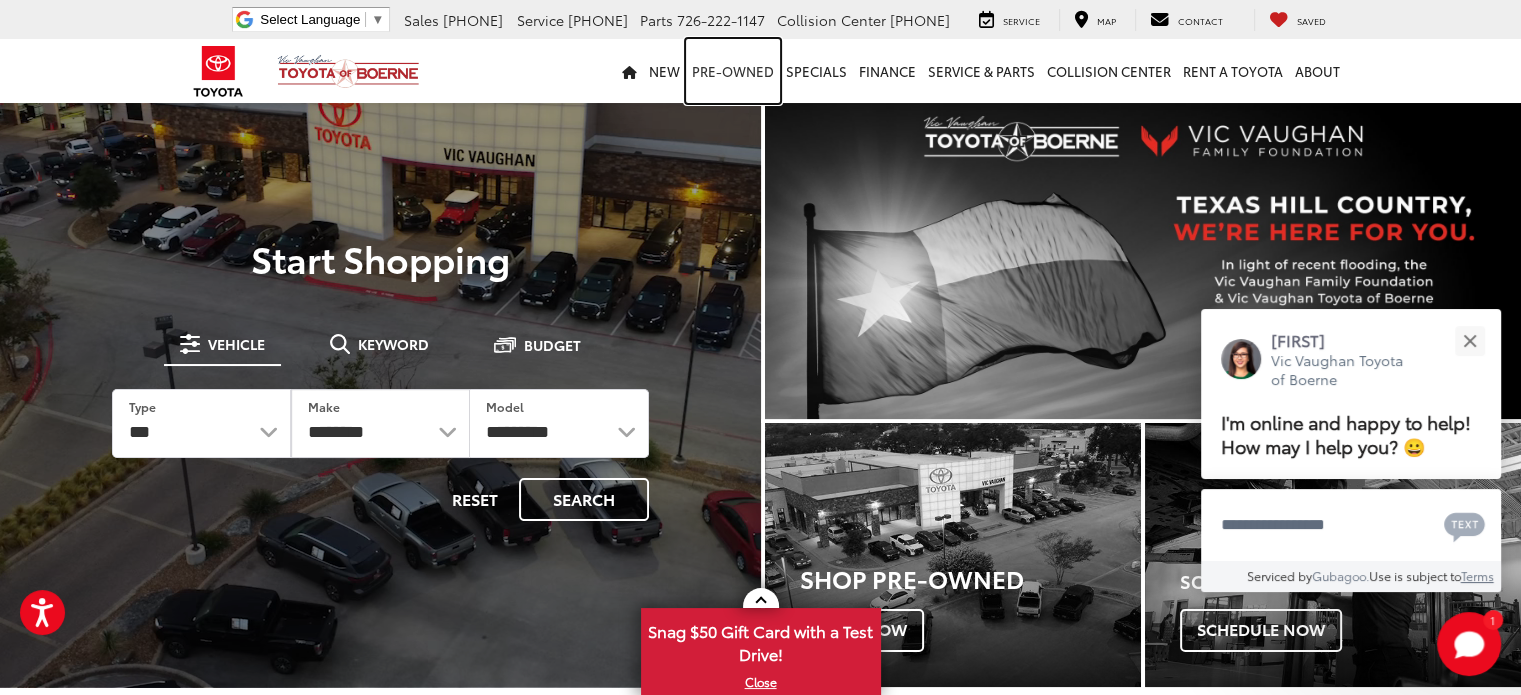 click on "Pre-Owned" at bounding box center (733, 71) 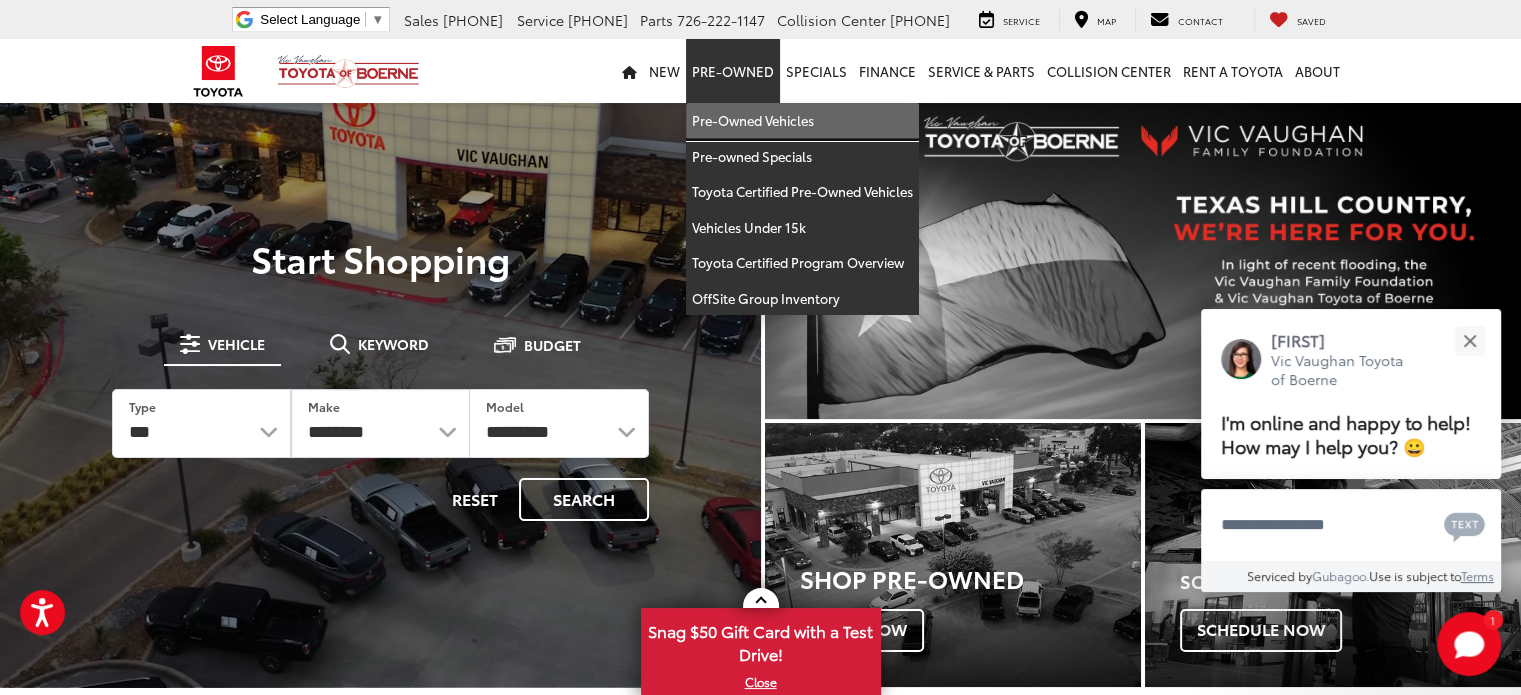 click on "Pre-Owned Vehicles" at bounding box center [802, 121] 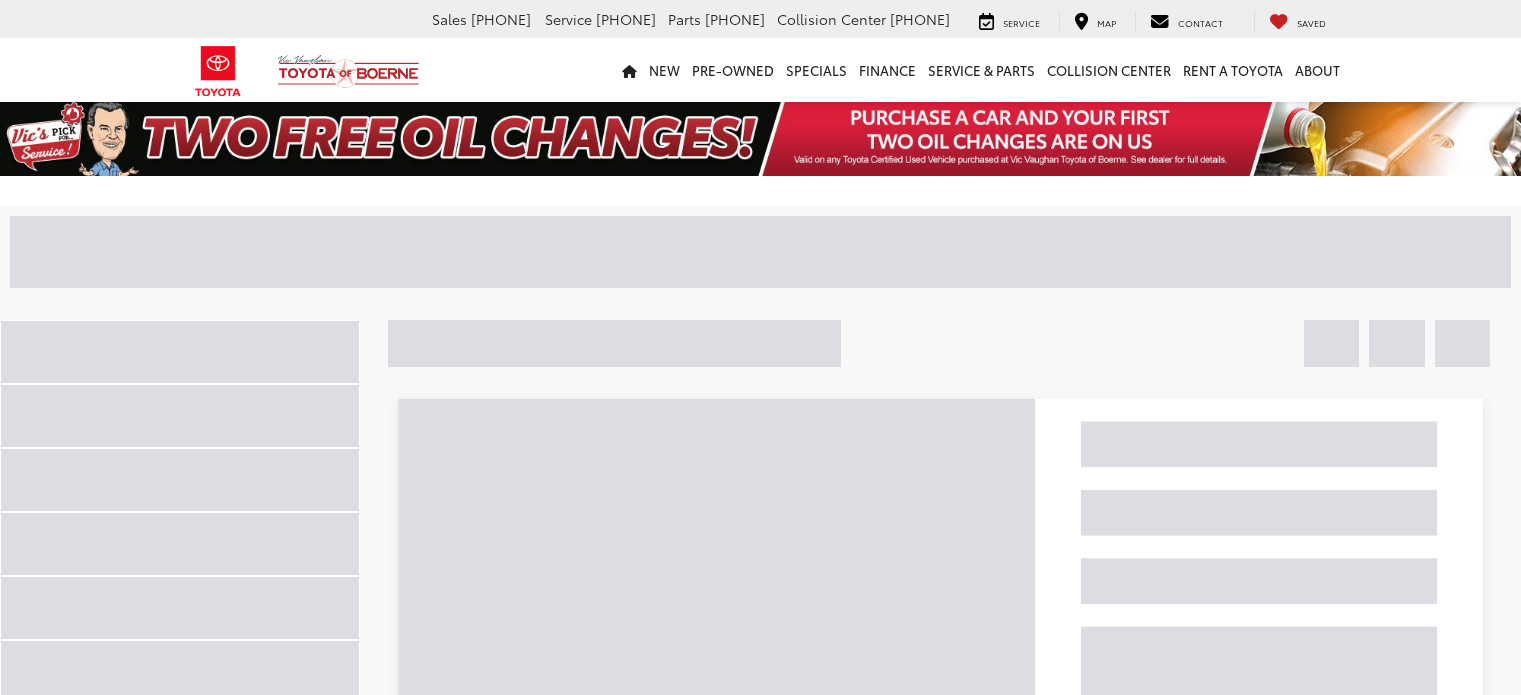scroll, scrollTop: 0, scrollLeft: 0, axis: both 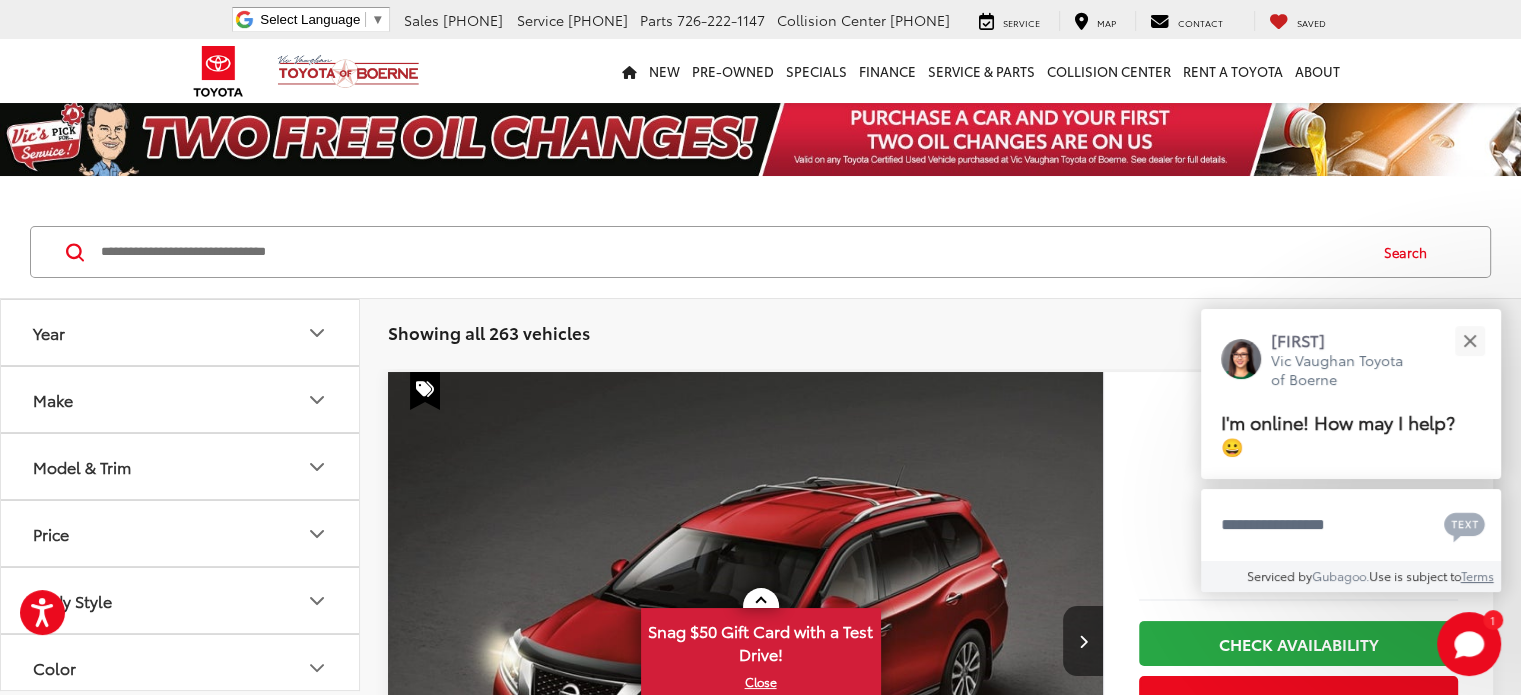 click 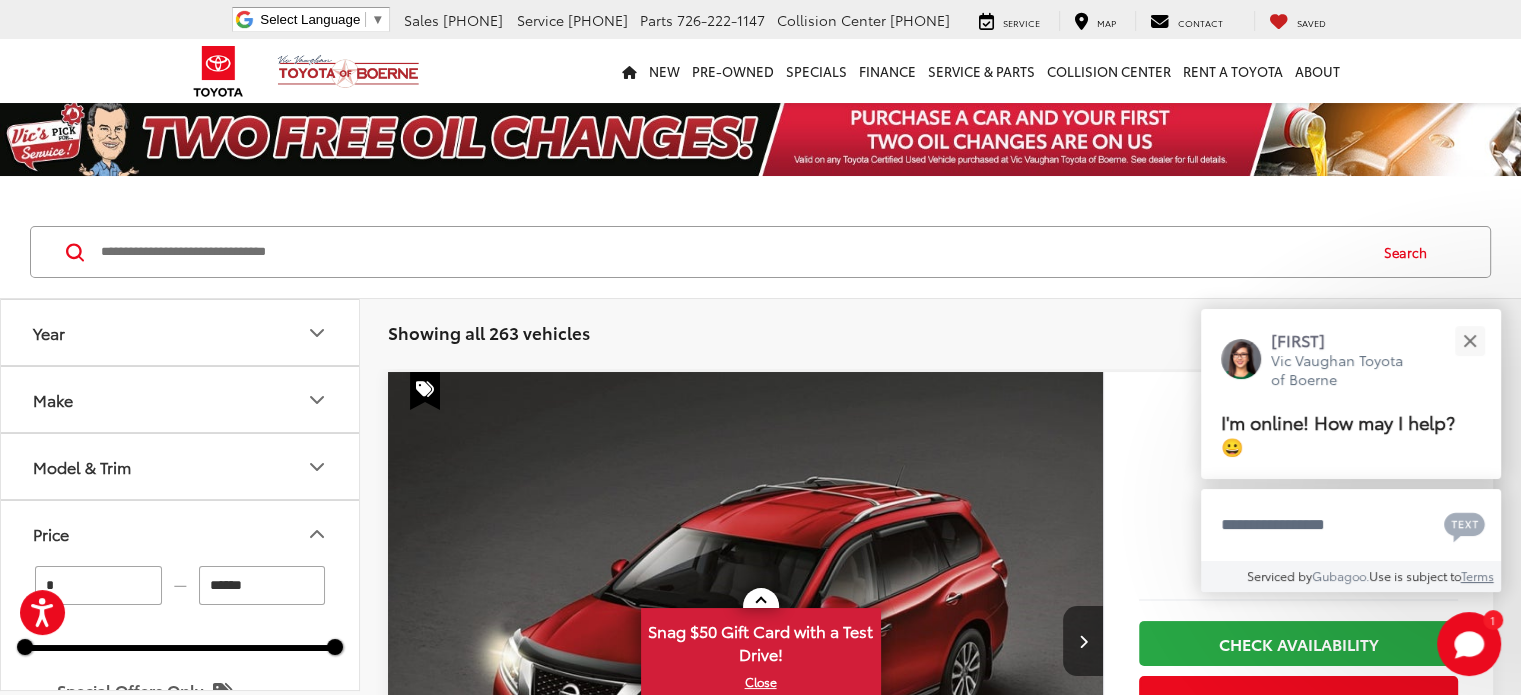 click on "******" at bounding box center [262, 585] 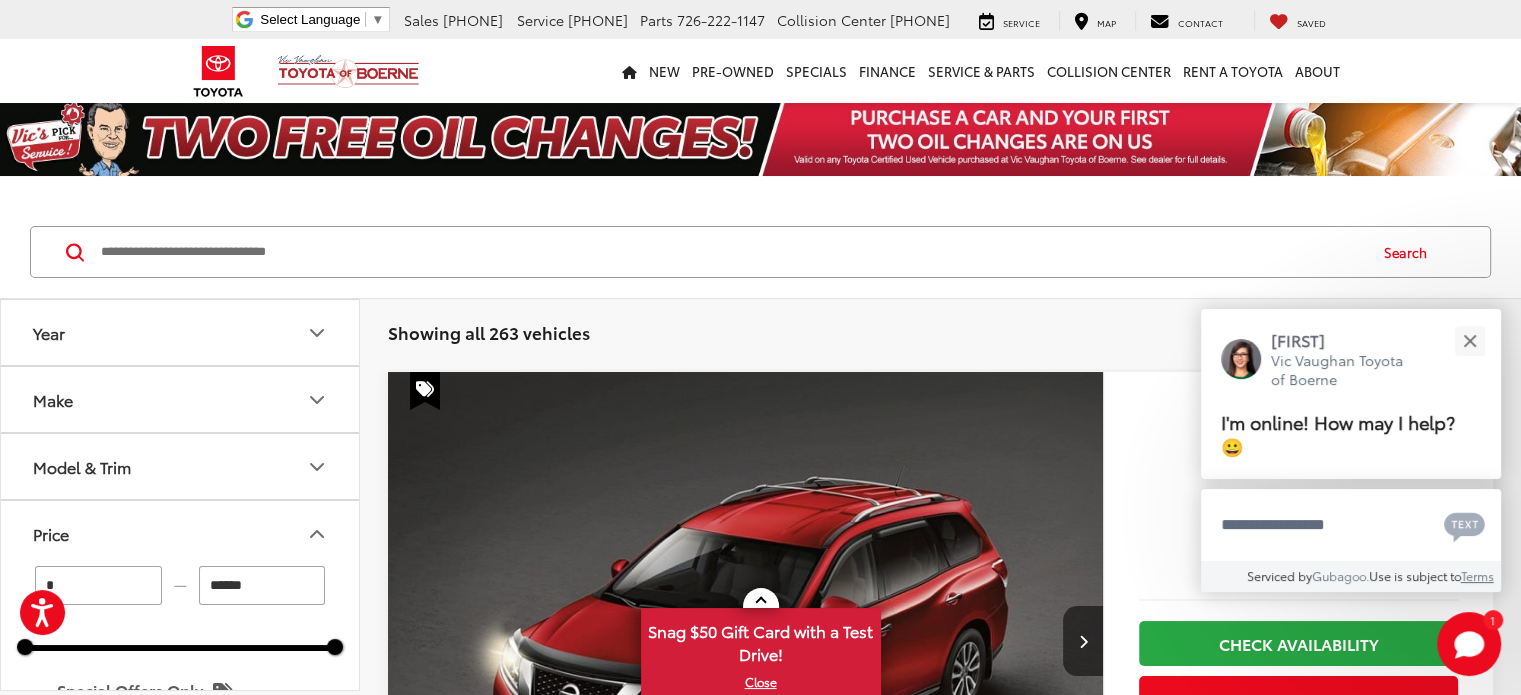type on "******" 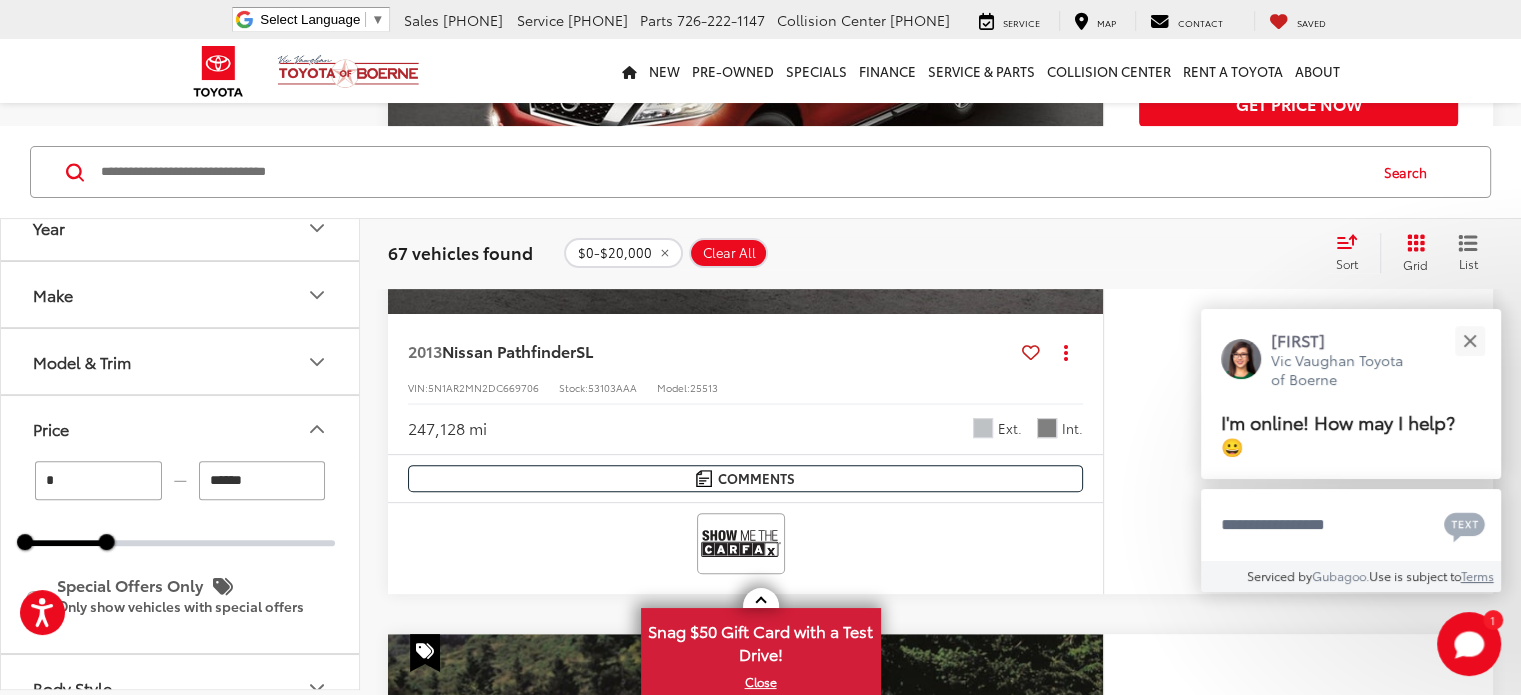 scroll, scrollTop: 600, scrollLeft: 0, axis: vertical 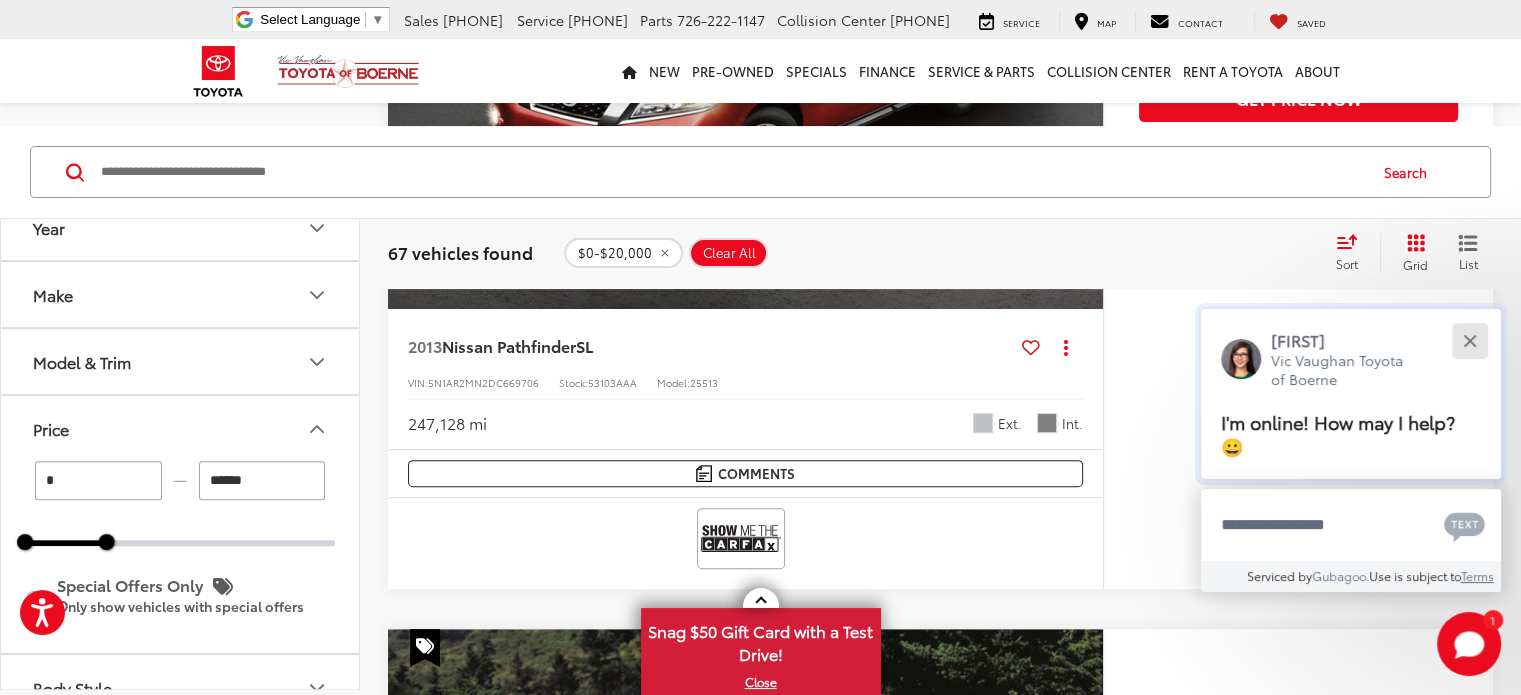 click at bounding box center [1469, 340] 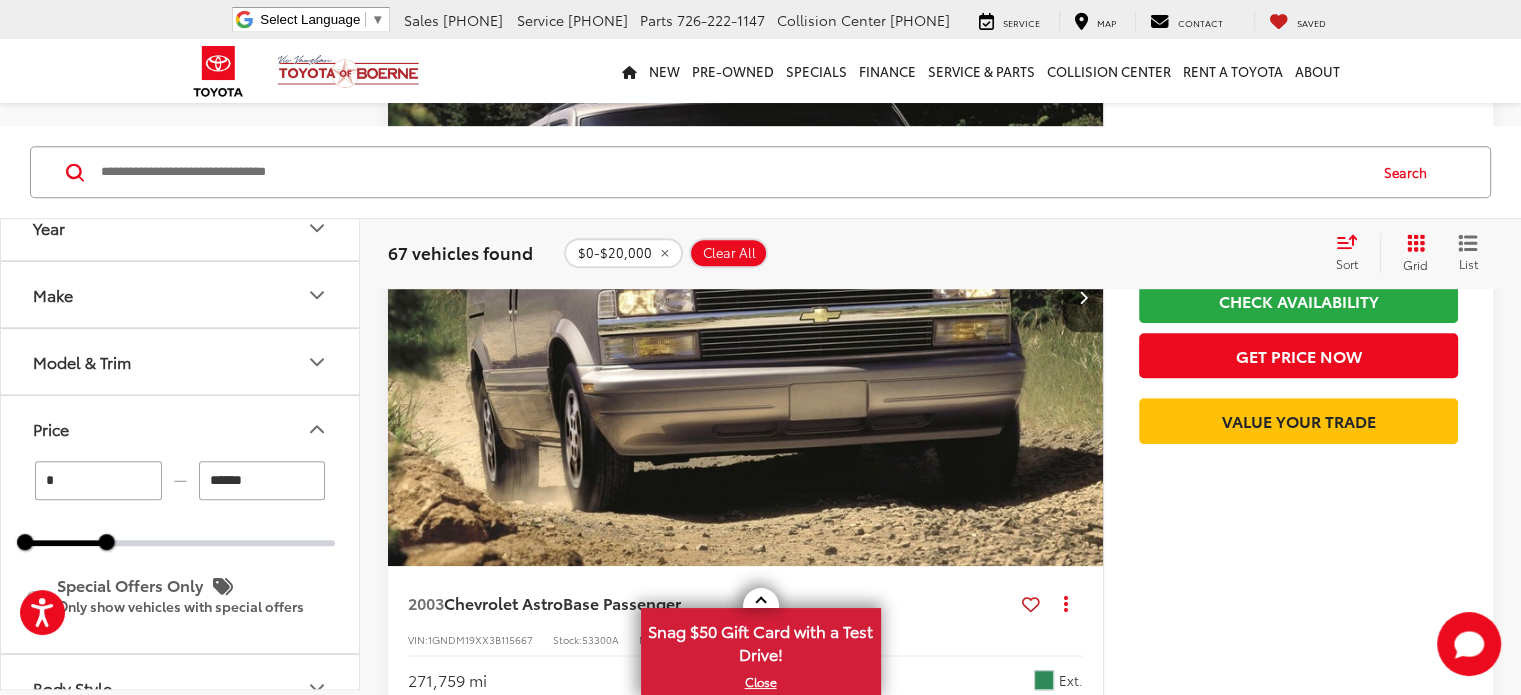 scroll, scrollTop: 1300, scrollLeft: 0, axis: vertical 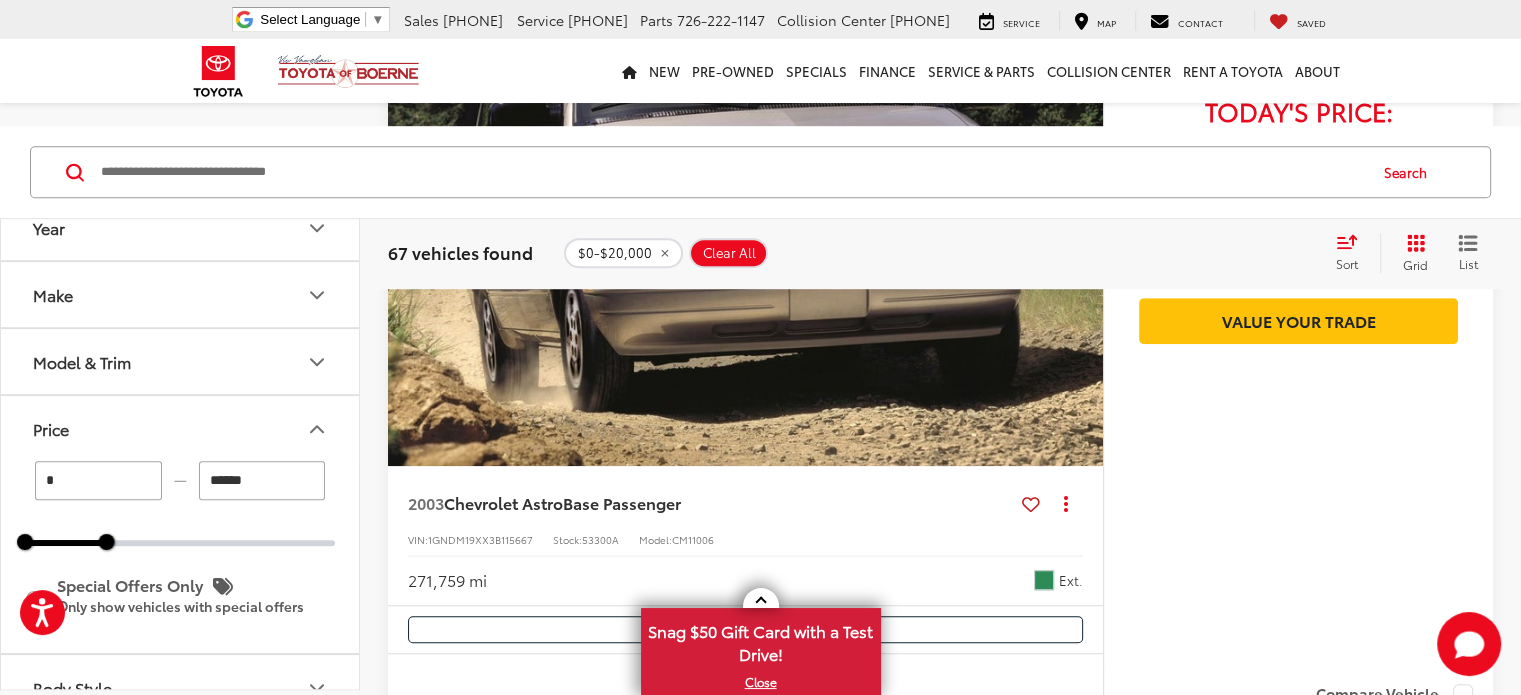 click 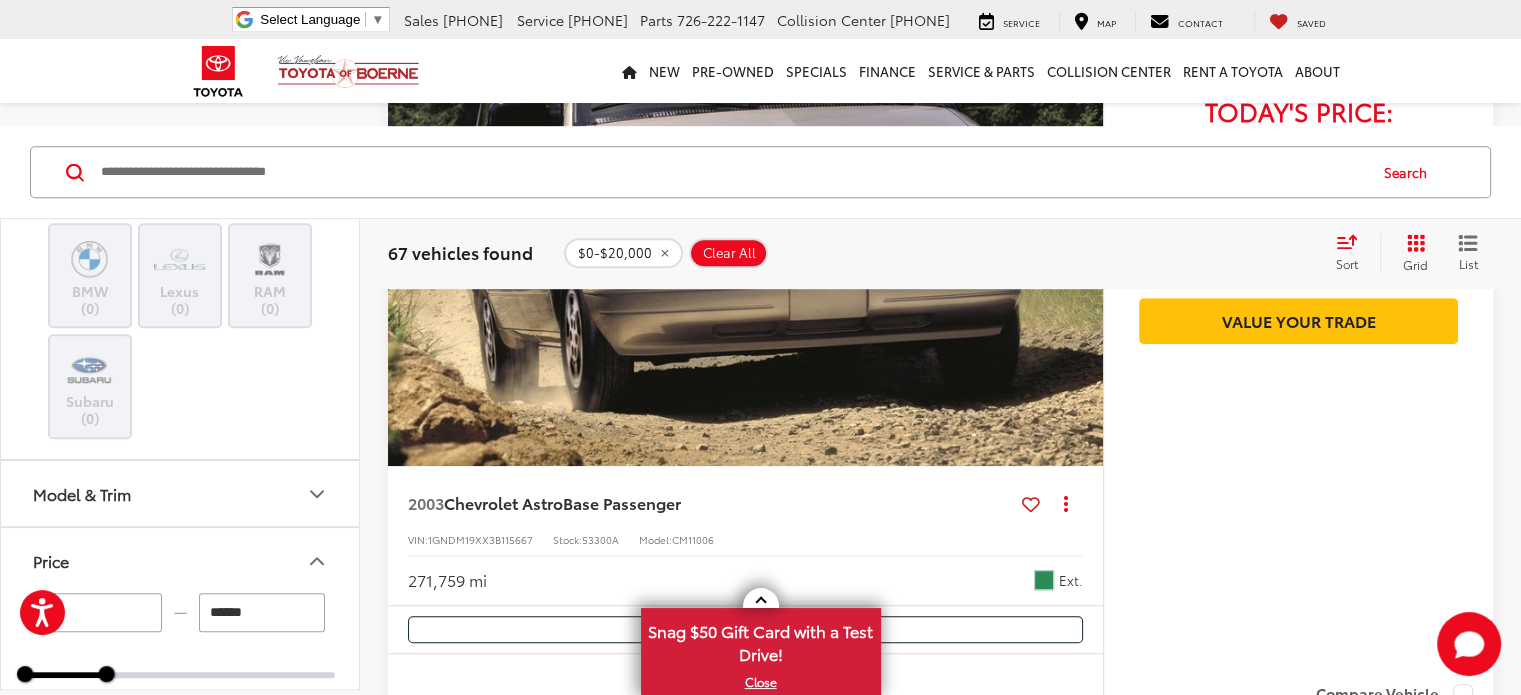 scroll, scrollTop: 600, scrollLeft: 0, axis: vertical 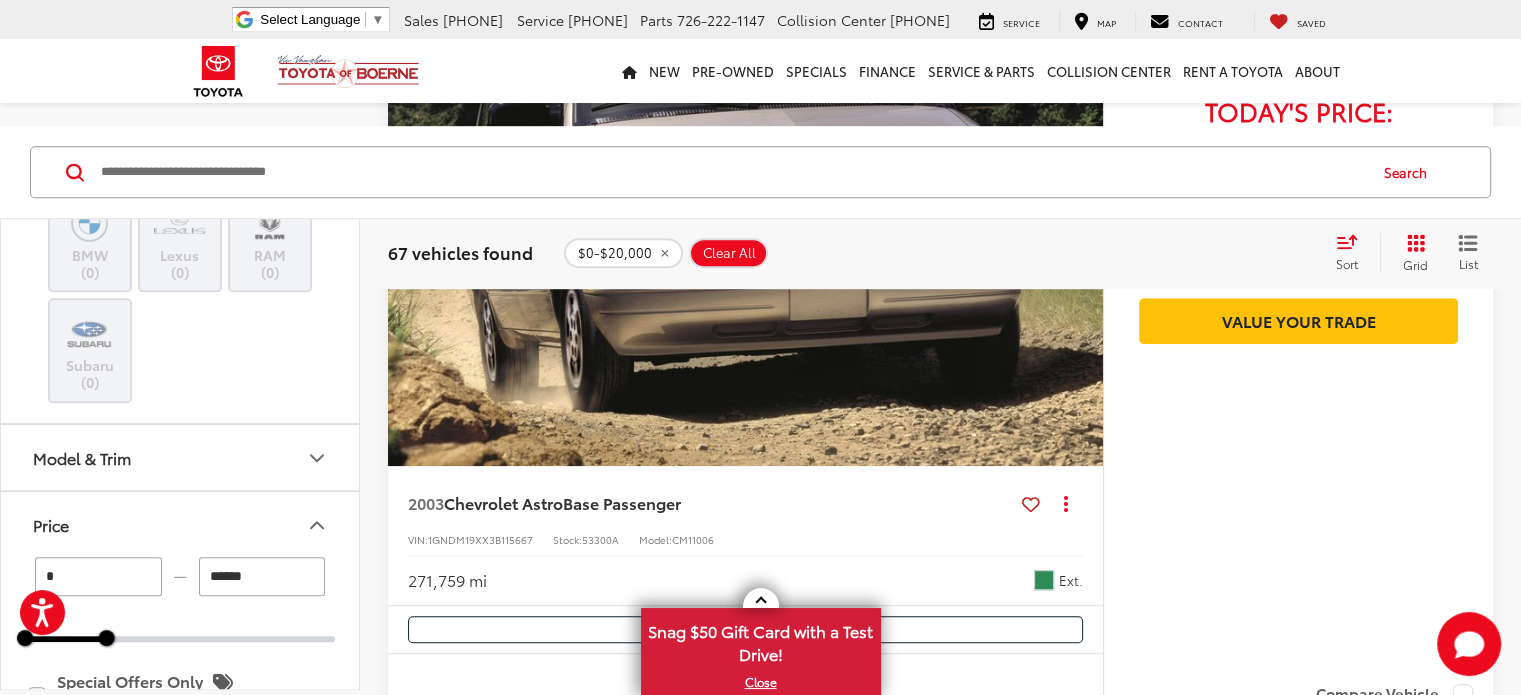 click on "Toyota   (19)" at bounding box center (90, 153) 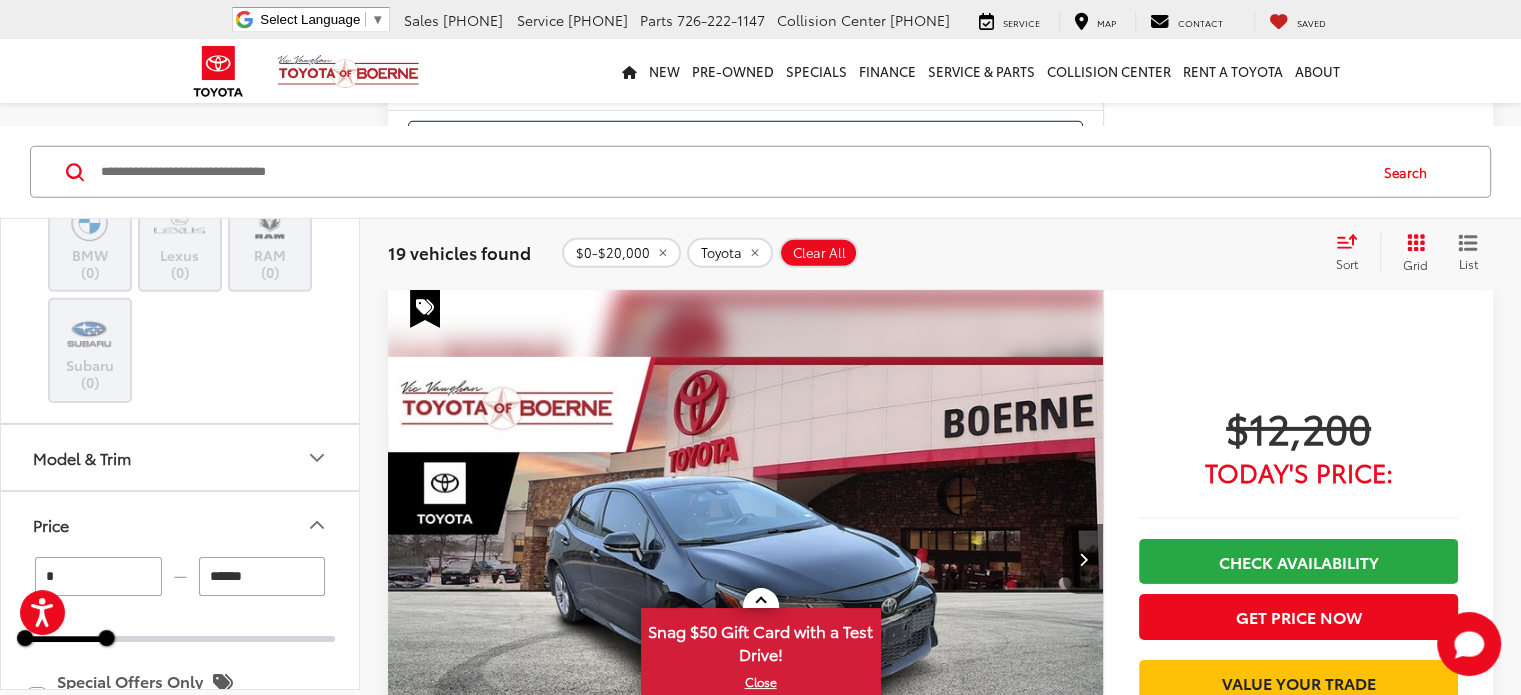 scroll, scrollTop: 6280, scrollLeft: 0, axis: vertical 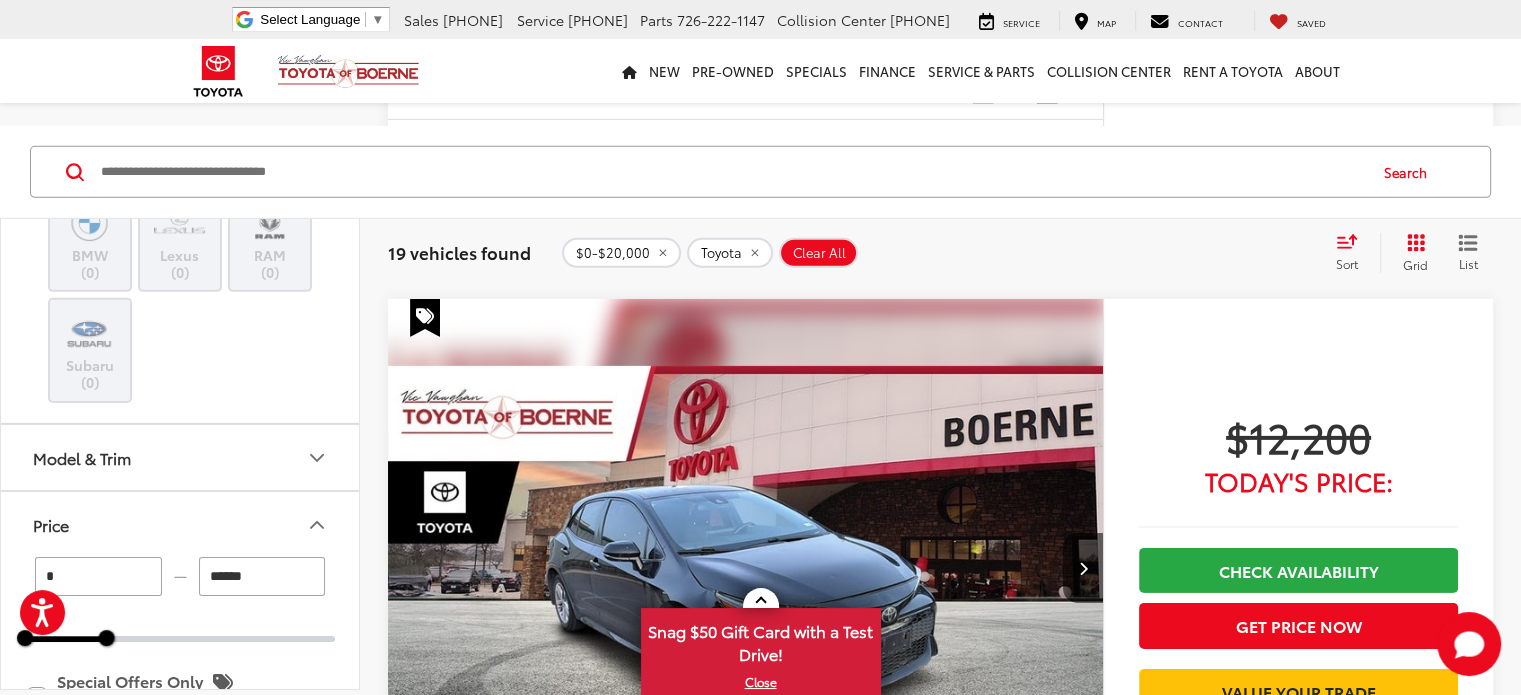 click at bounding box center [746, 3196] 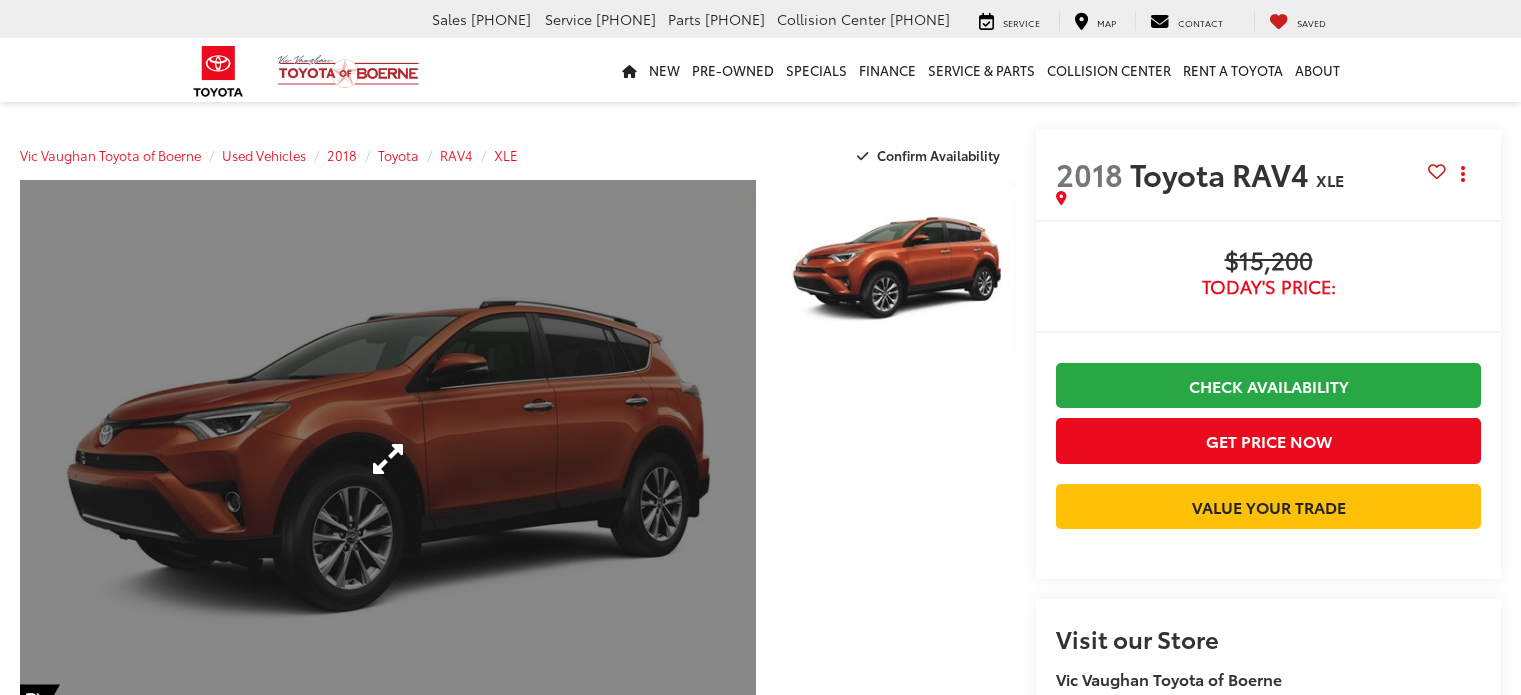 scroll, scrollTop: 0, scrollLeft: 0, axis: both 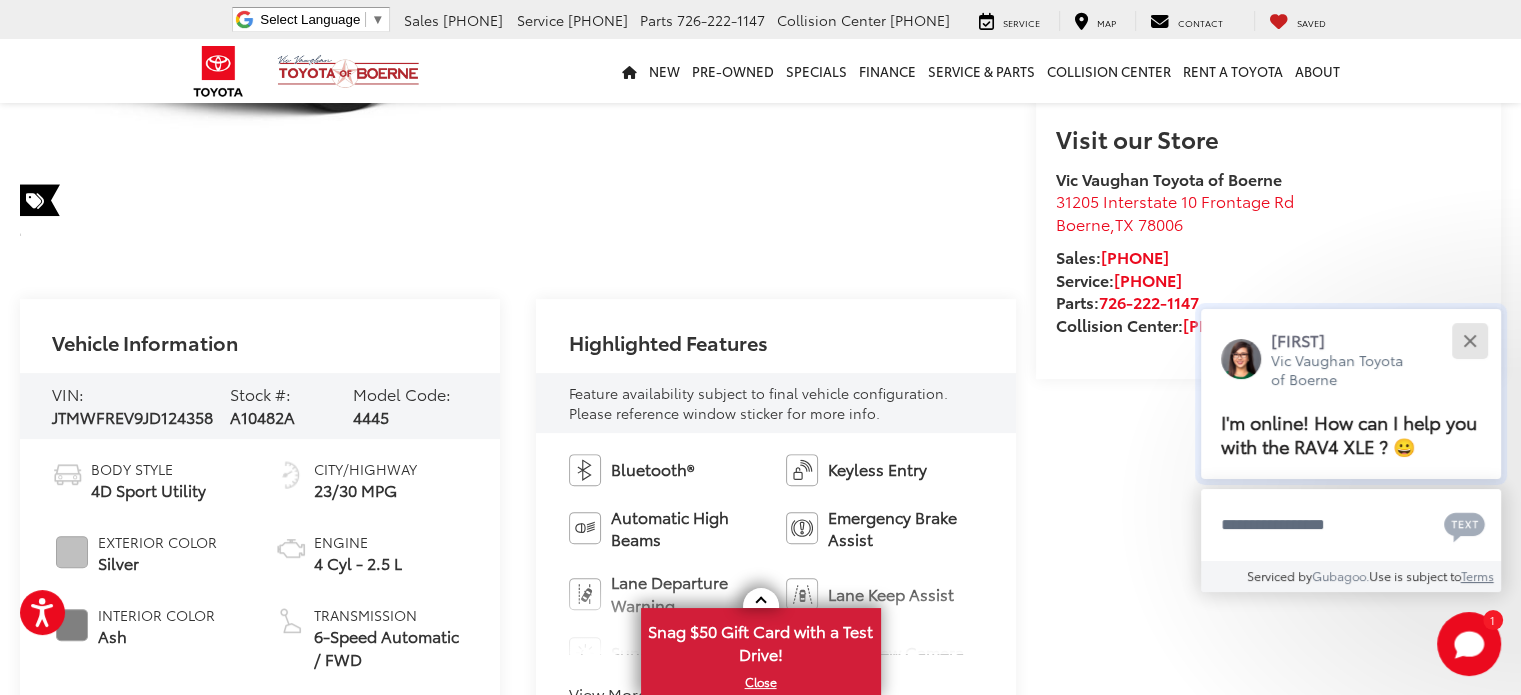 click at bounding box center [1469, 340] 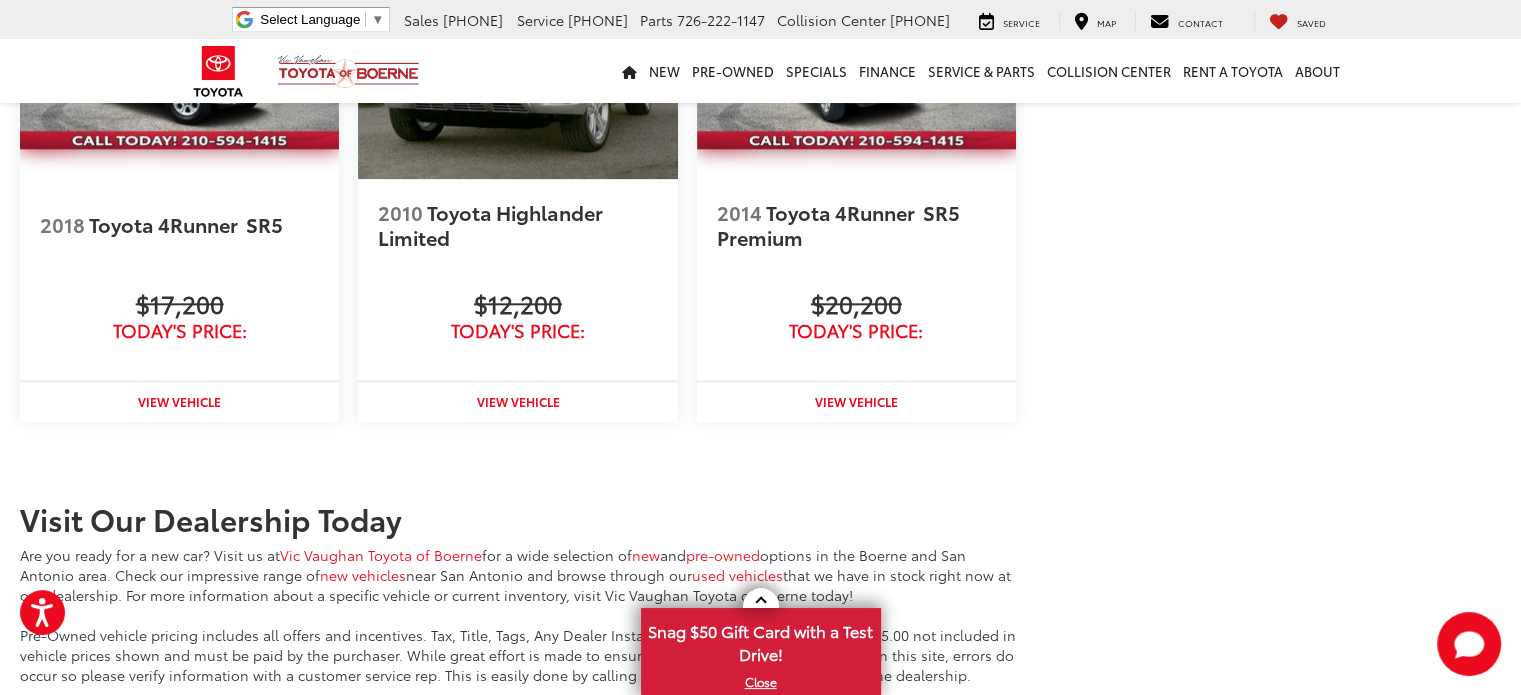 scroll, scrollTop: 2137, scrollLeft: 0, axis: vertical 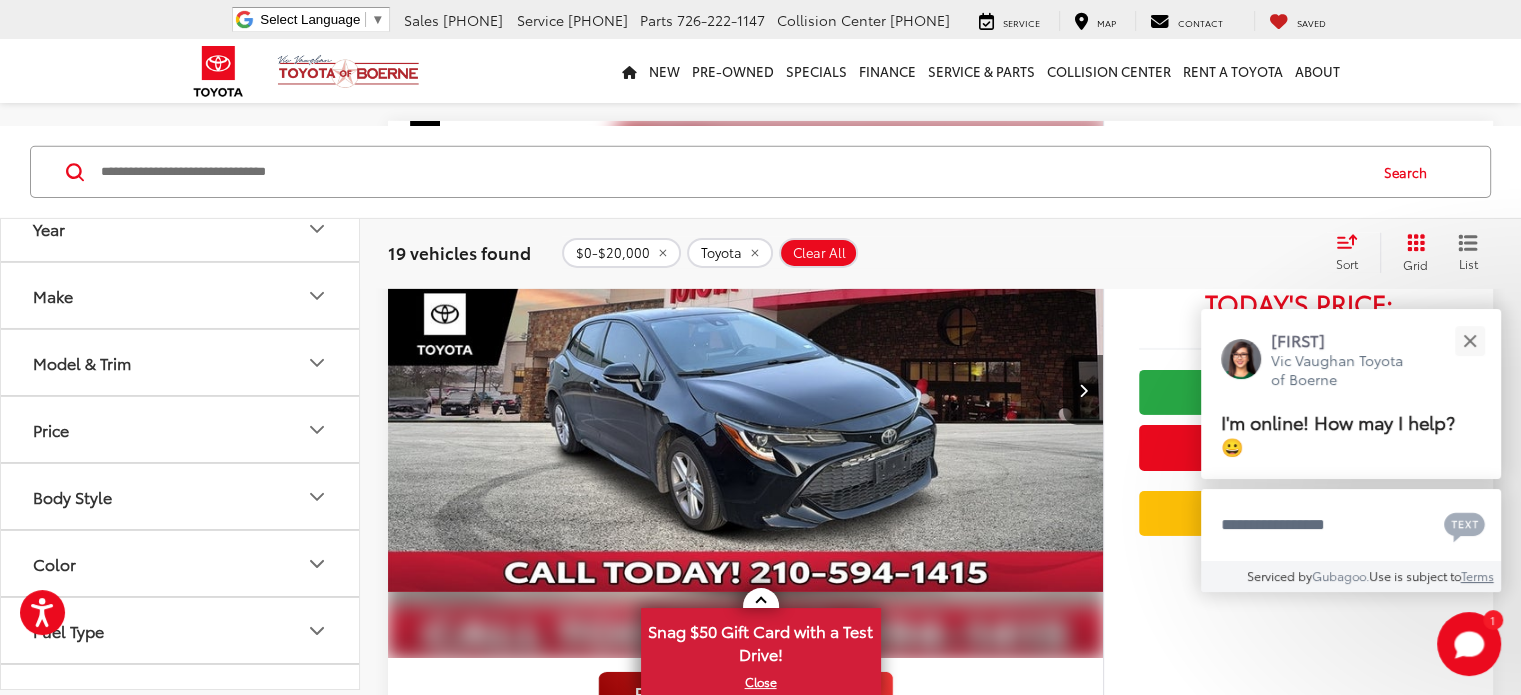 click 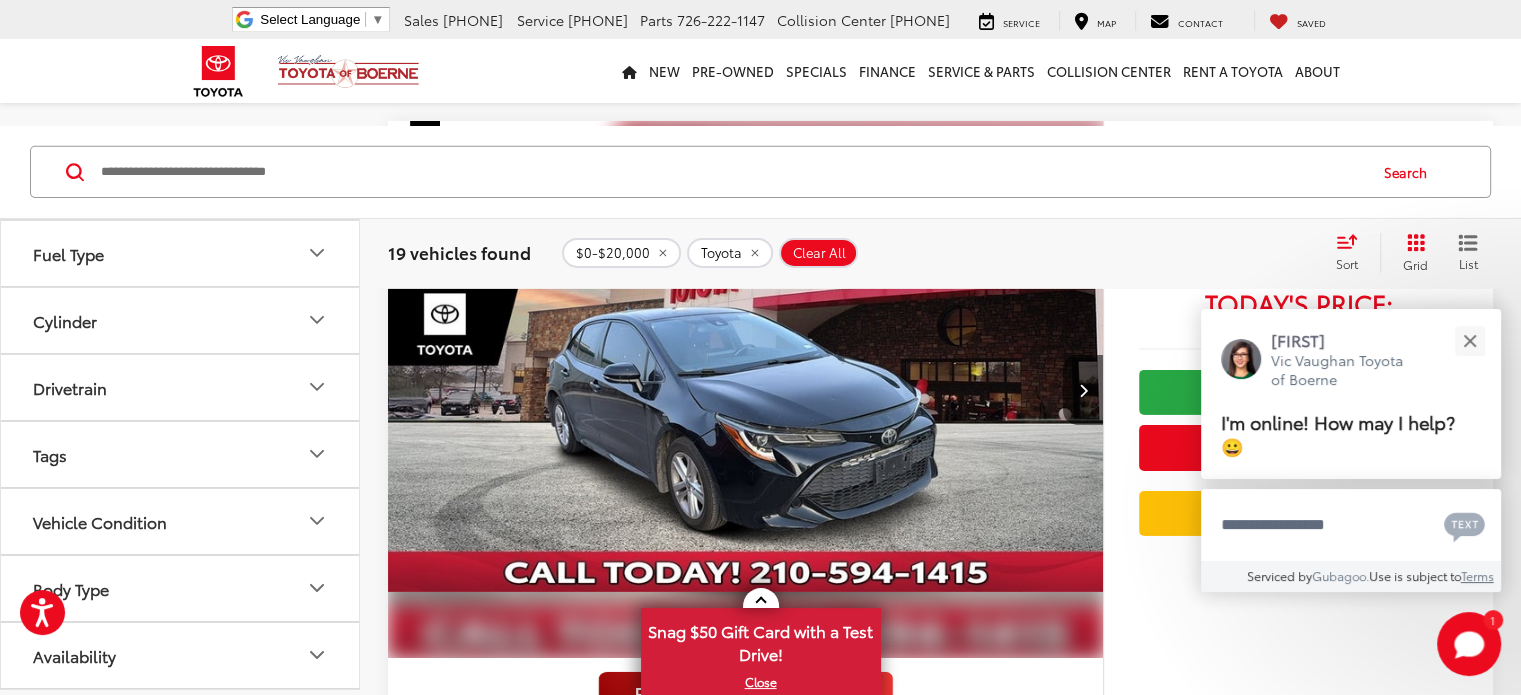 scroll, scrollTop: 800, scrollLeft: 0, axis: vertical 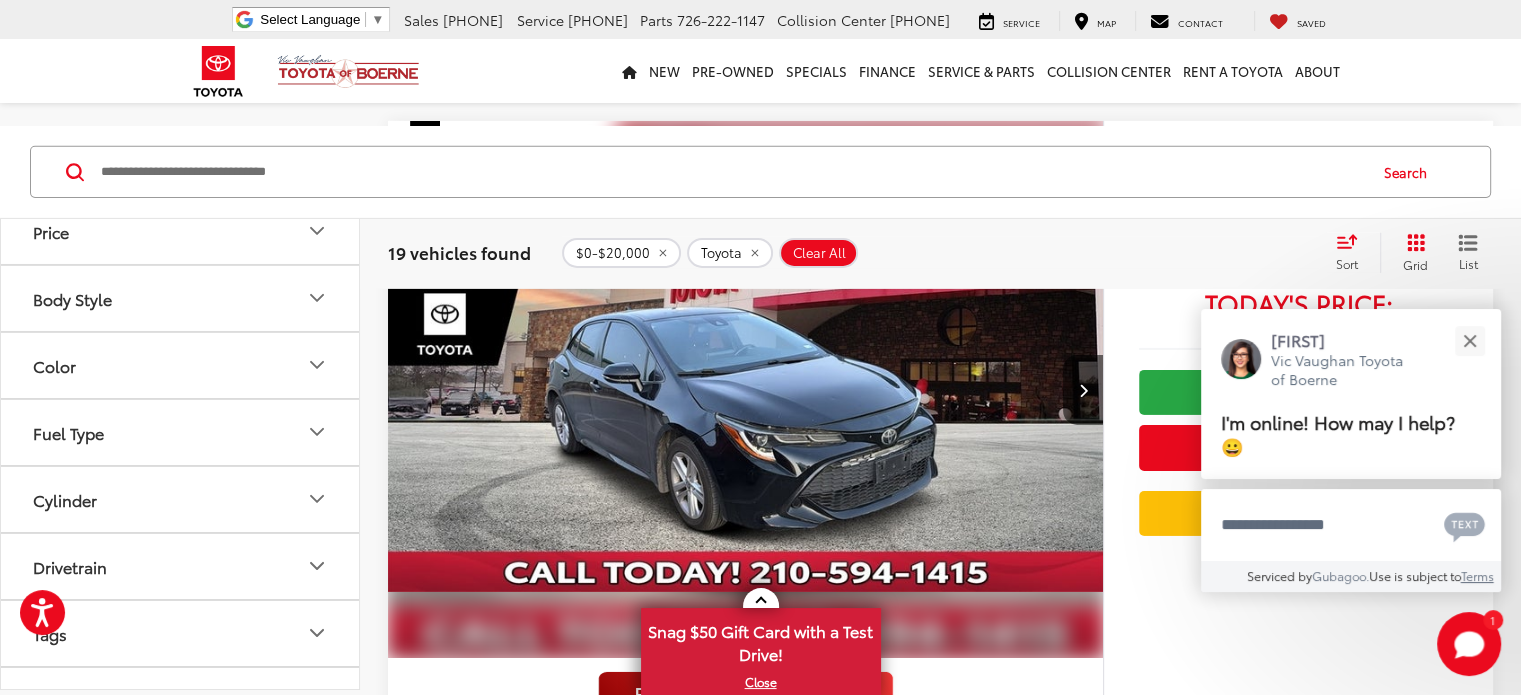 click at bounding box center (90, -63) 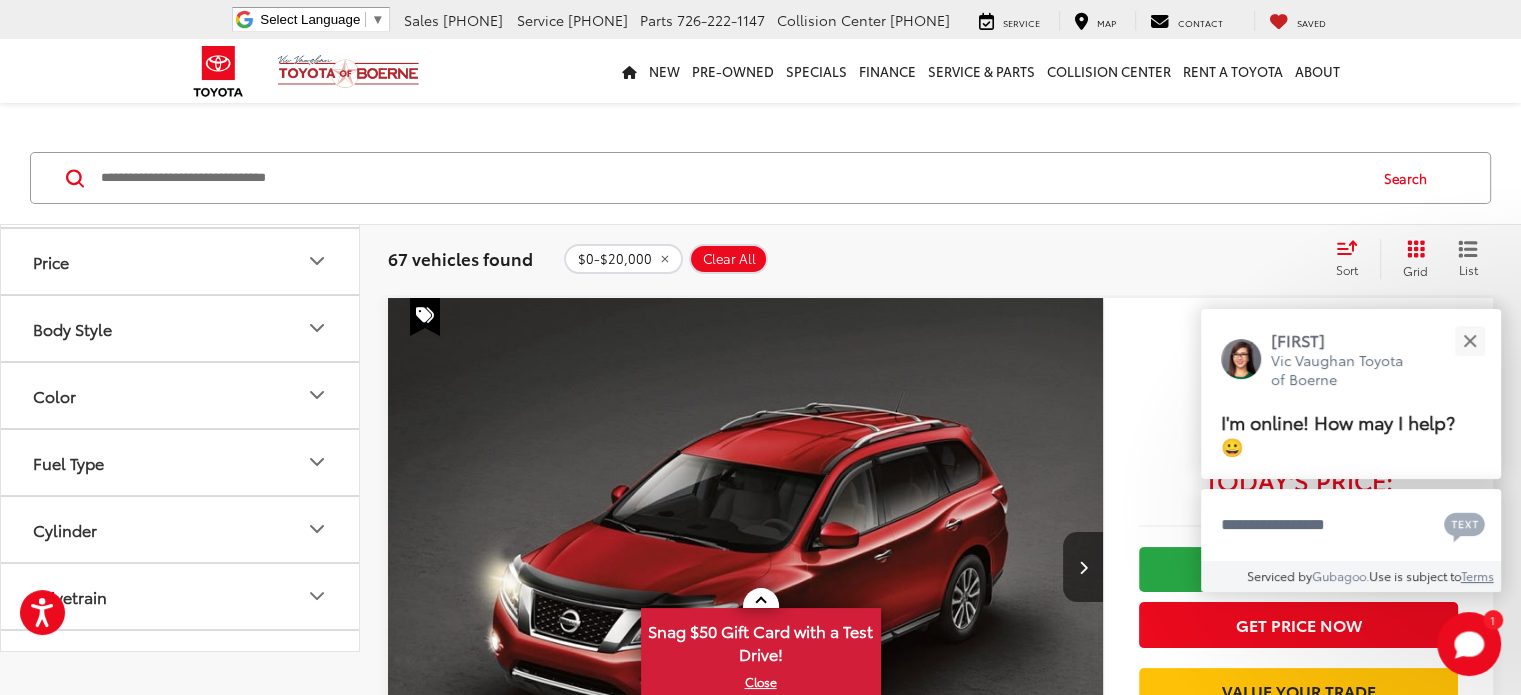scroll, scrollTop: 0, scrollLeft: 0, axis: both 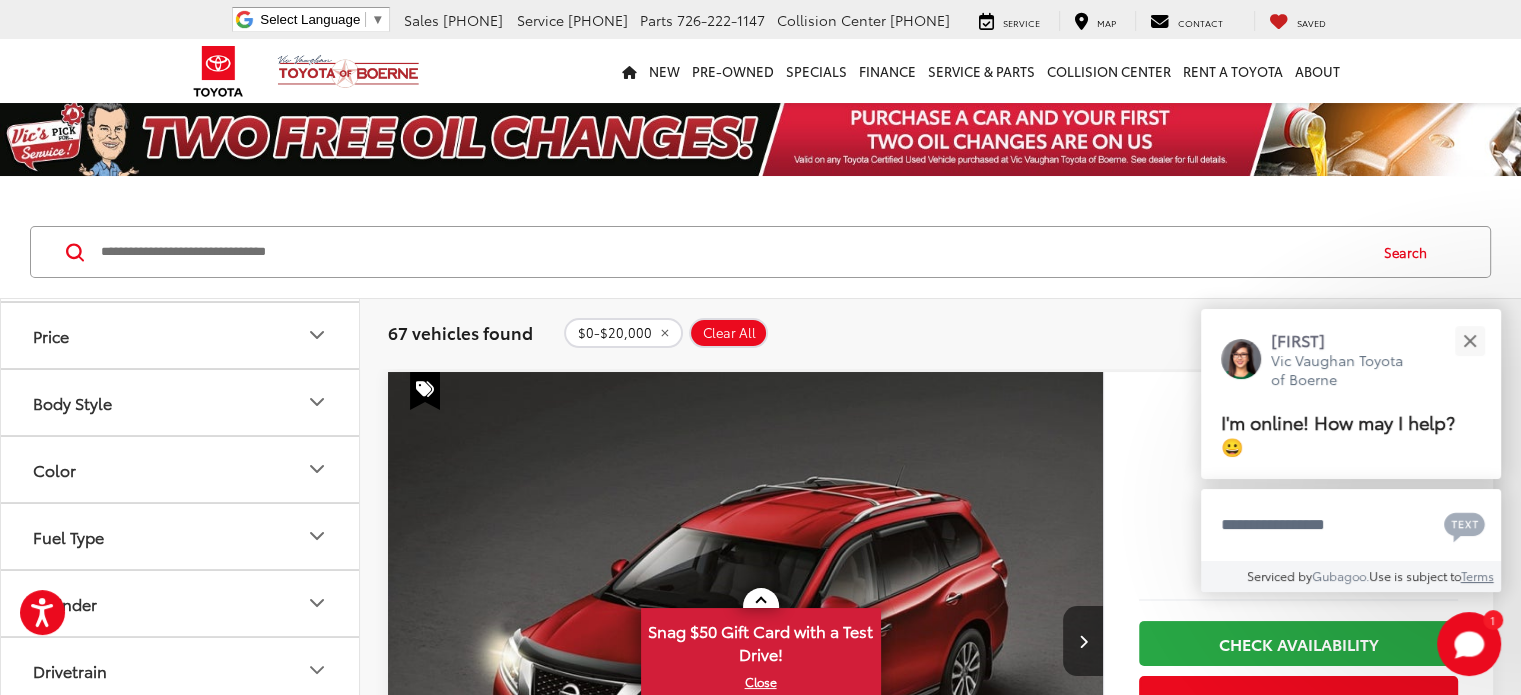 click at bounding box center [90, 41] 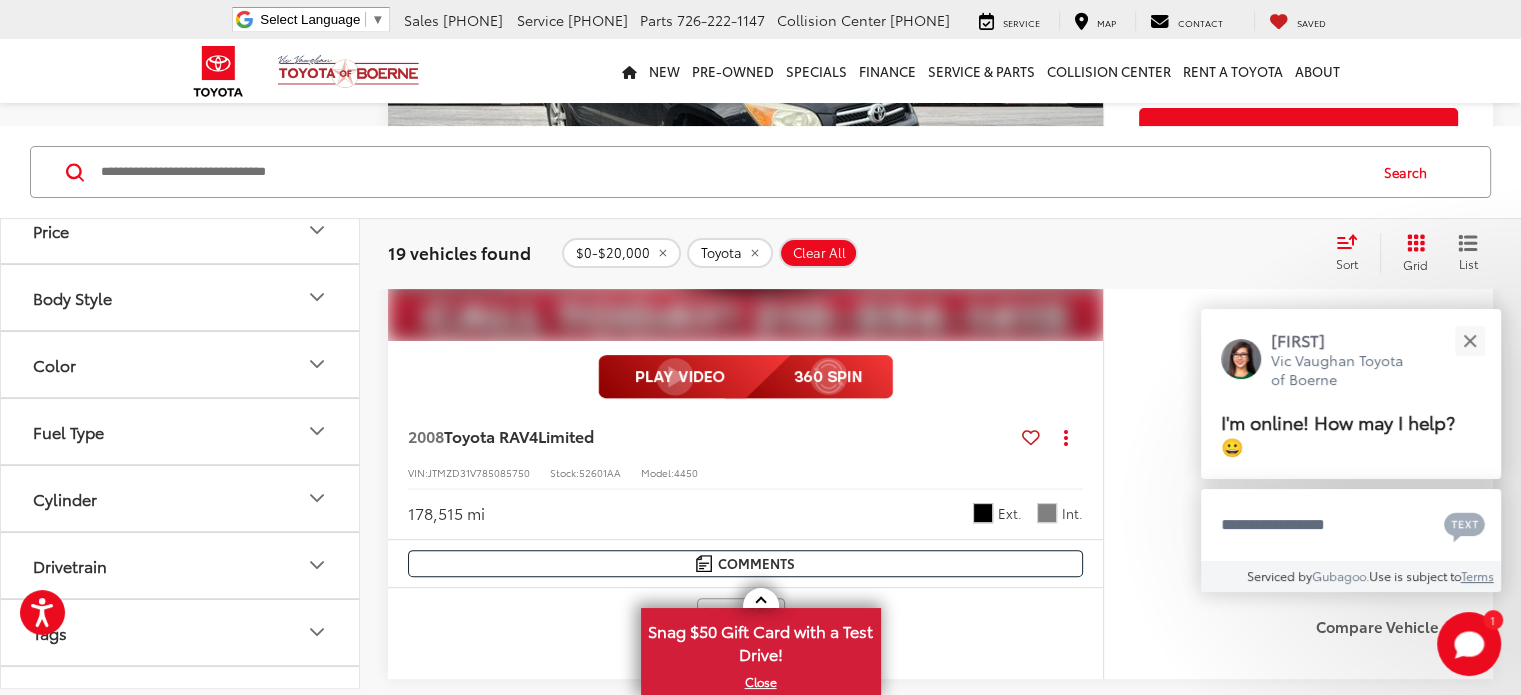 scroll, scrollTop: 700, scrollLeft: 0, axis: vertical 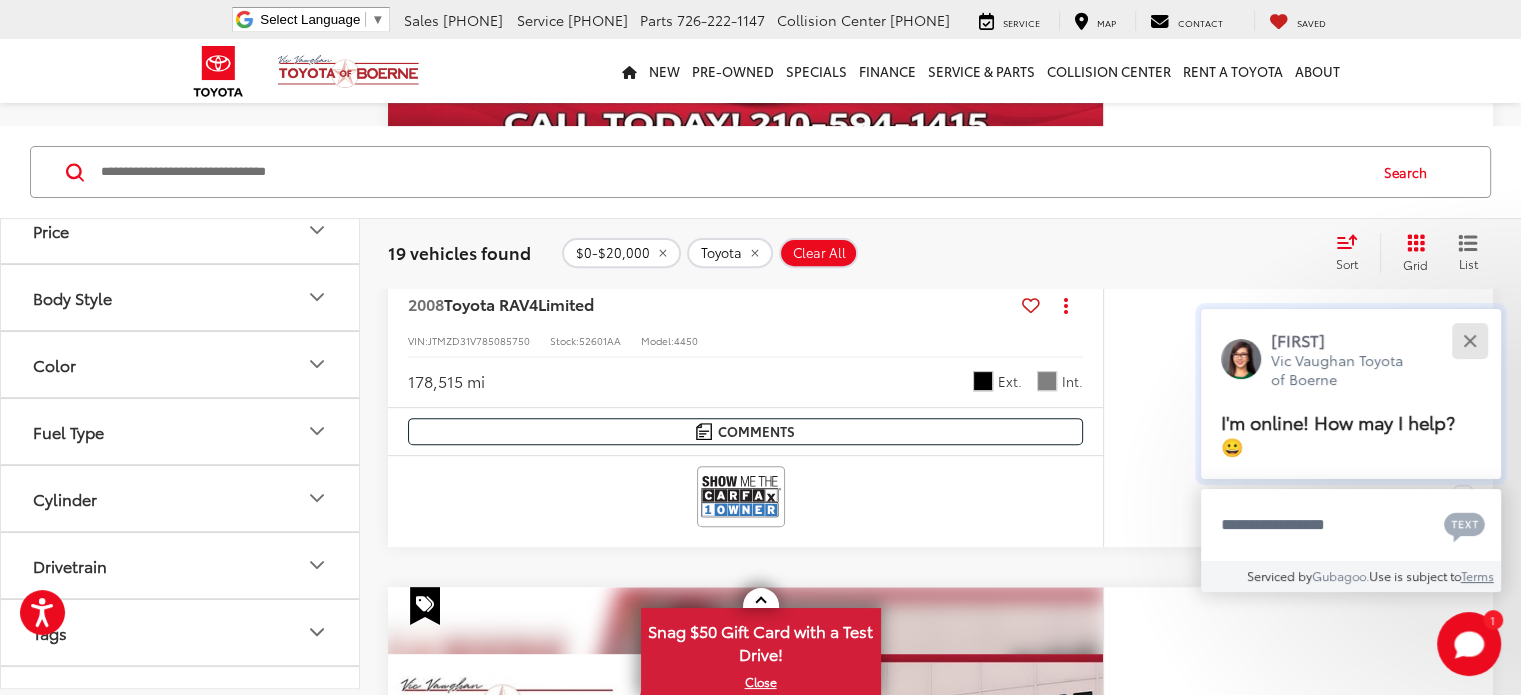 click at bounding box center [1469, 340] 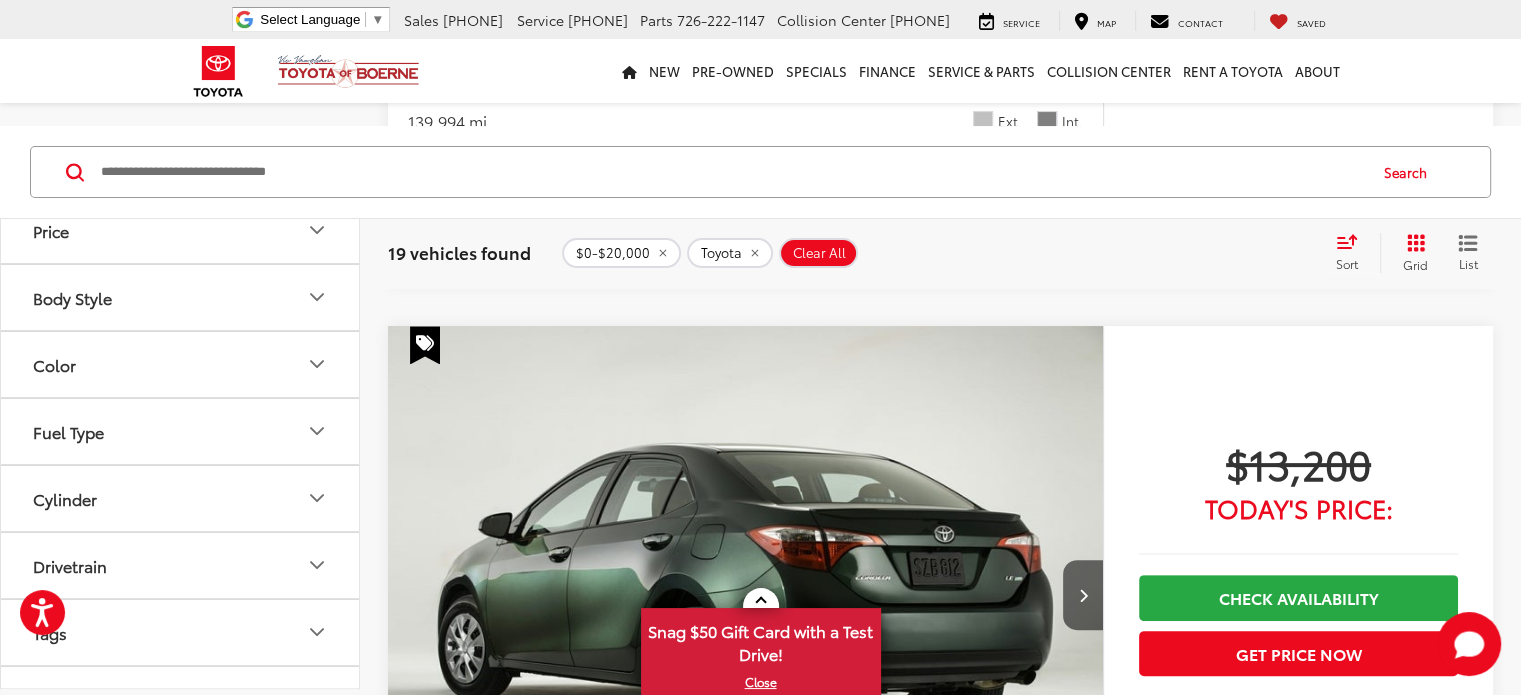 scroll, scrollTop: 8063, scrollLeft: 0, axis: vertical 